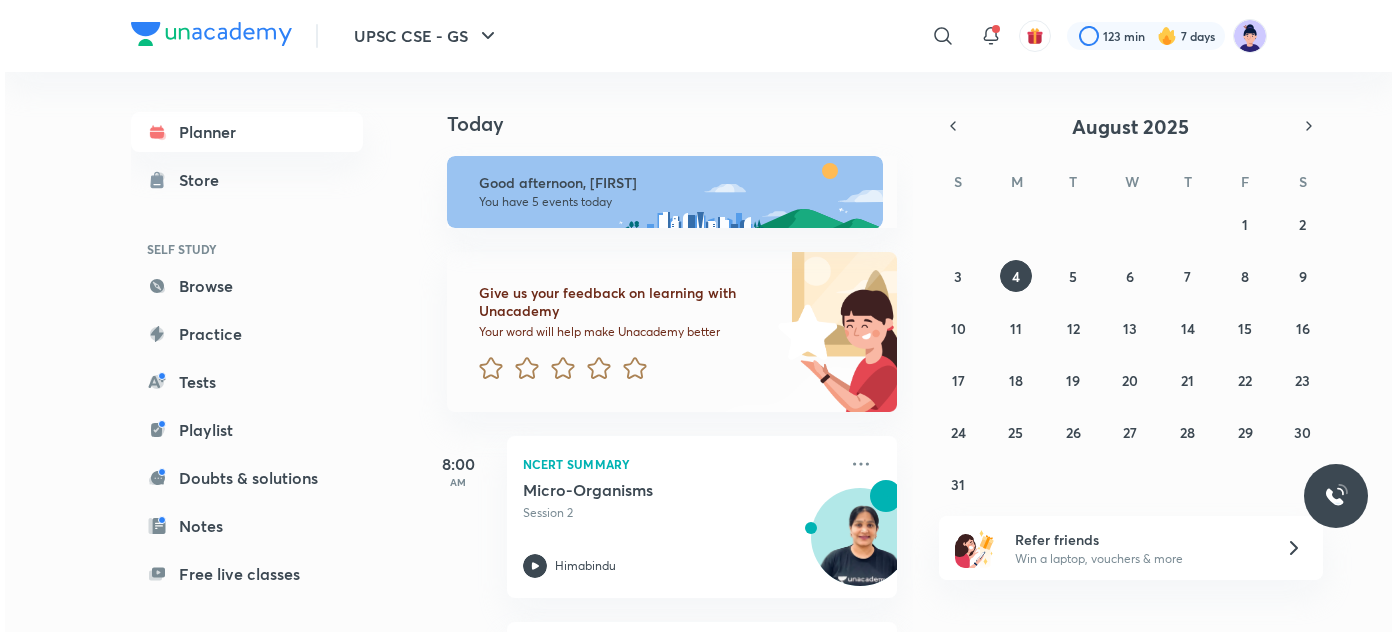 scroll, scrollTop: 0, scrollLeft: 0, axis: both 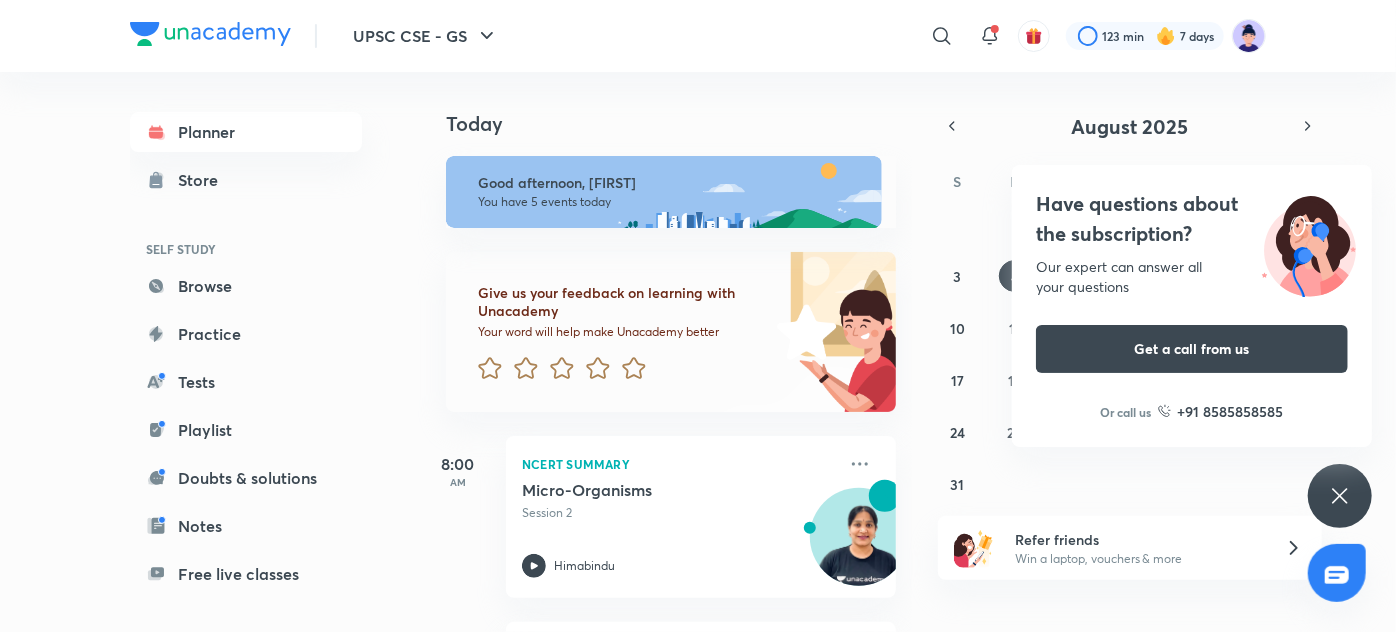 click on "​" at bounding box center (778, 36) 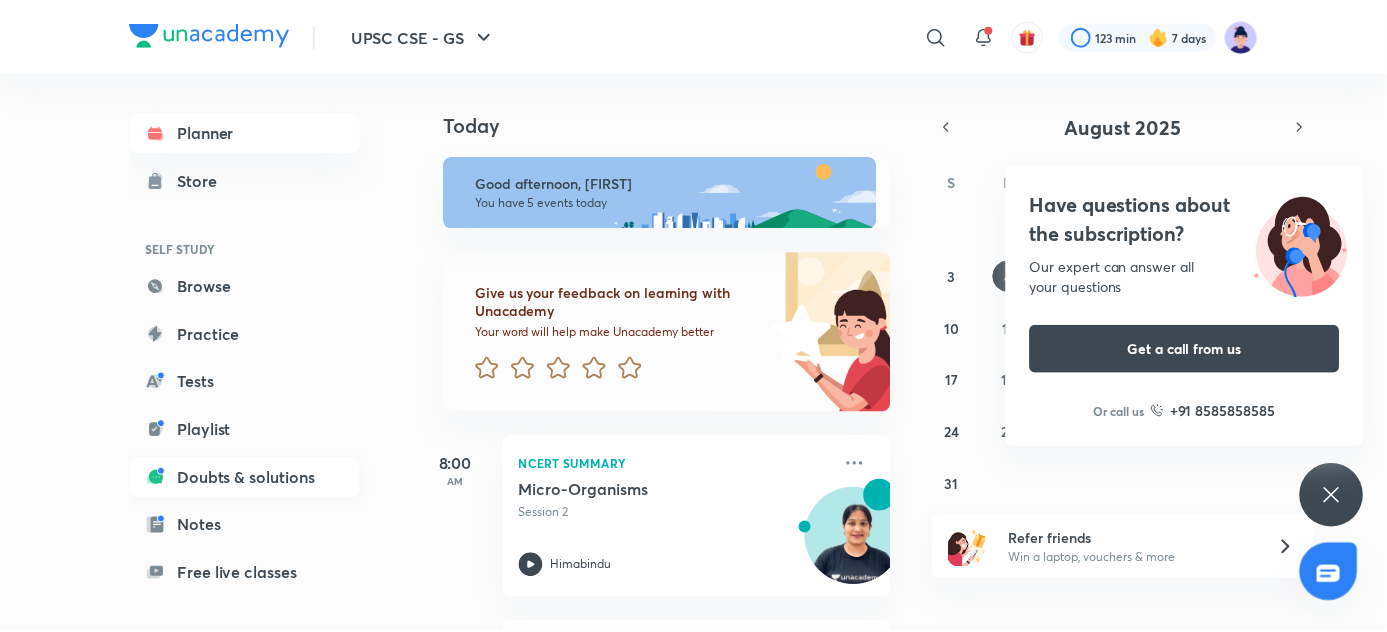 scroll, scrollTop: 172, scrollLeft: 0, axis: vertical 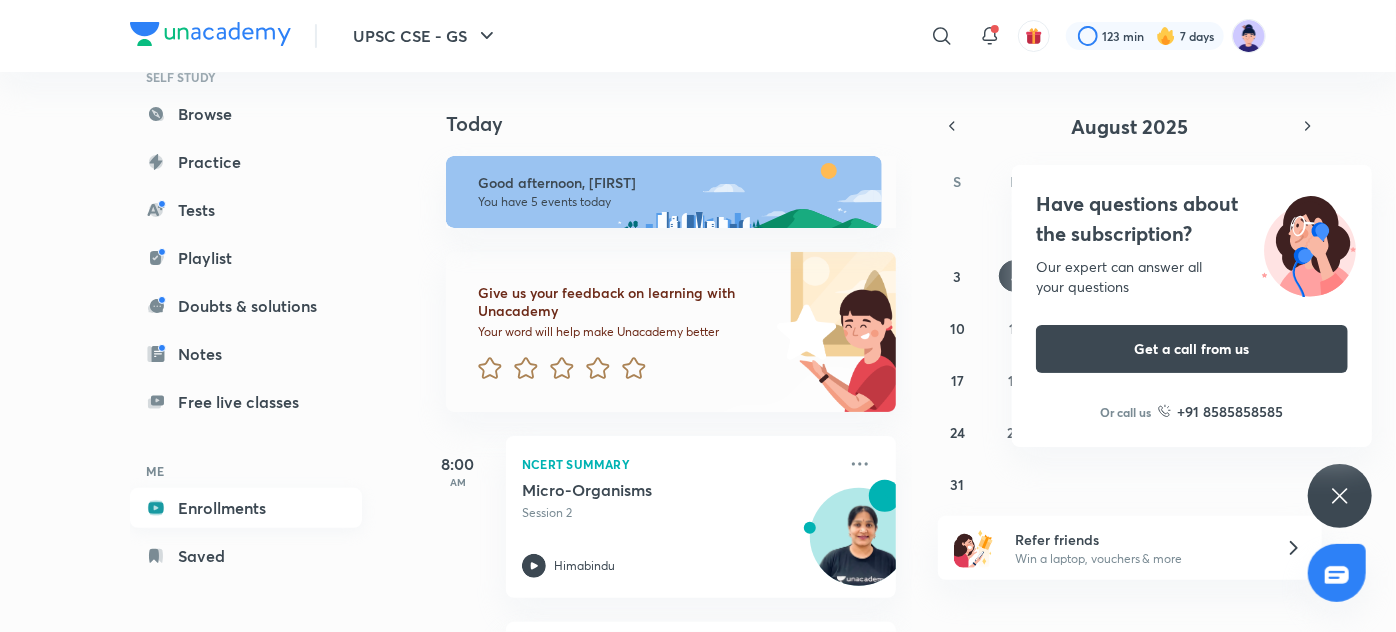 click on "Enrollments" at bounding box center [246, 508] 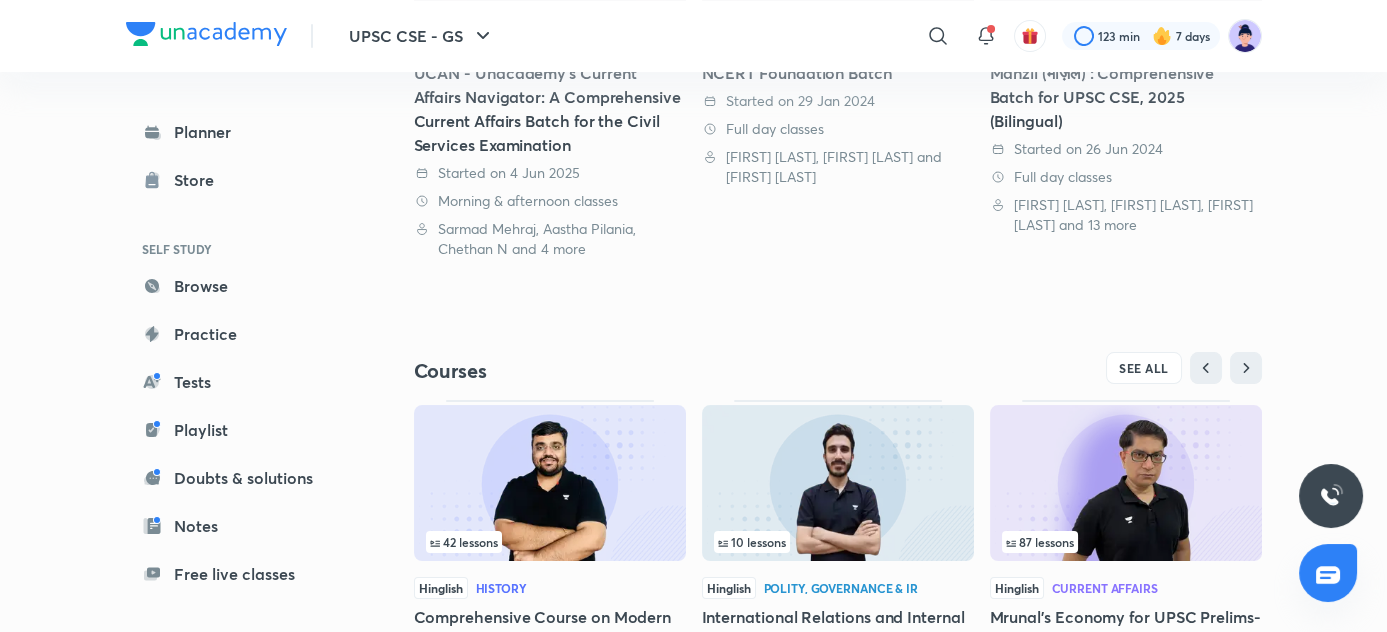scroll, scrollTop: 502, scrollLeft: 0, axis: vertical 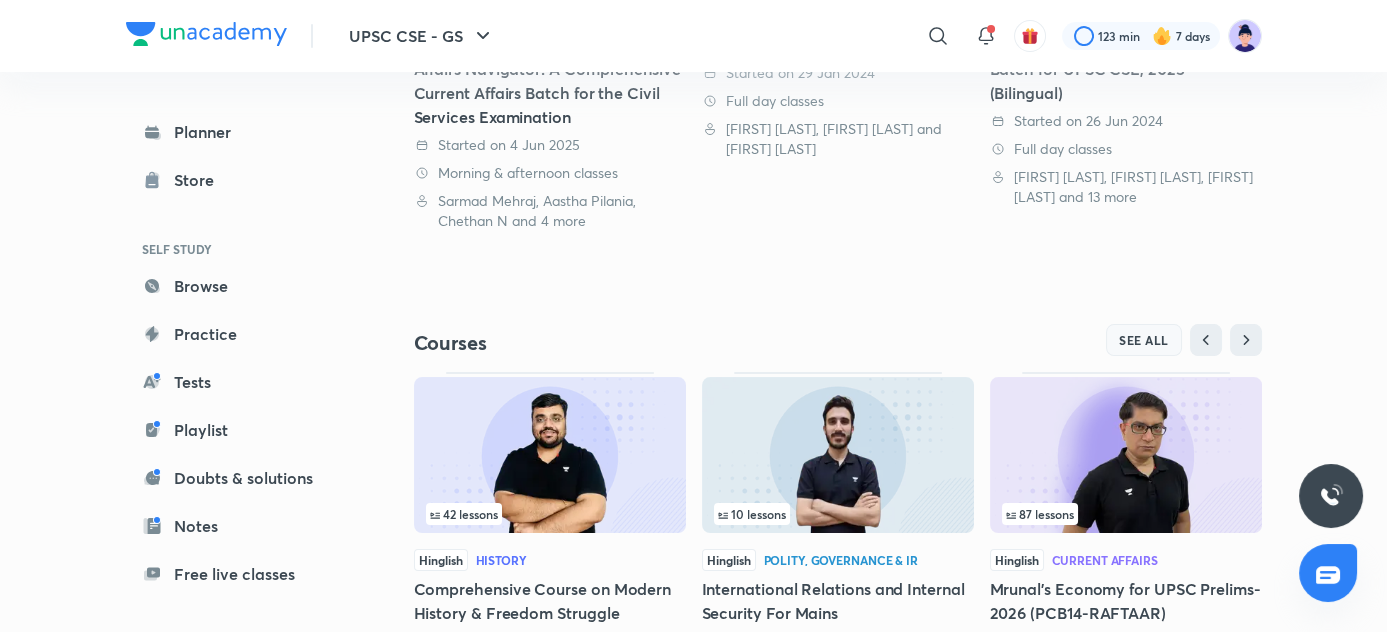 click on "SEE ALL" at bounding box center [1144, 340] 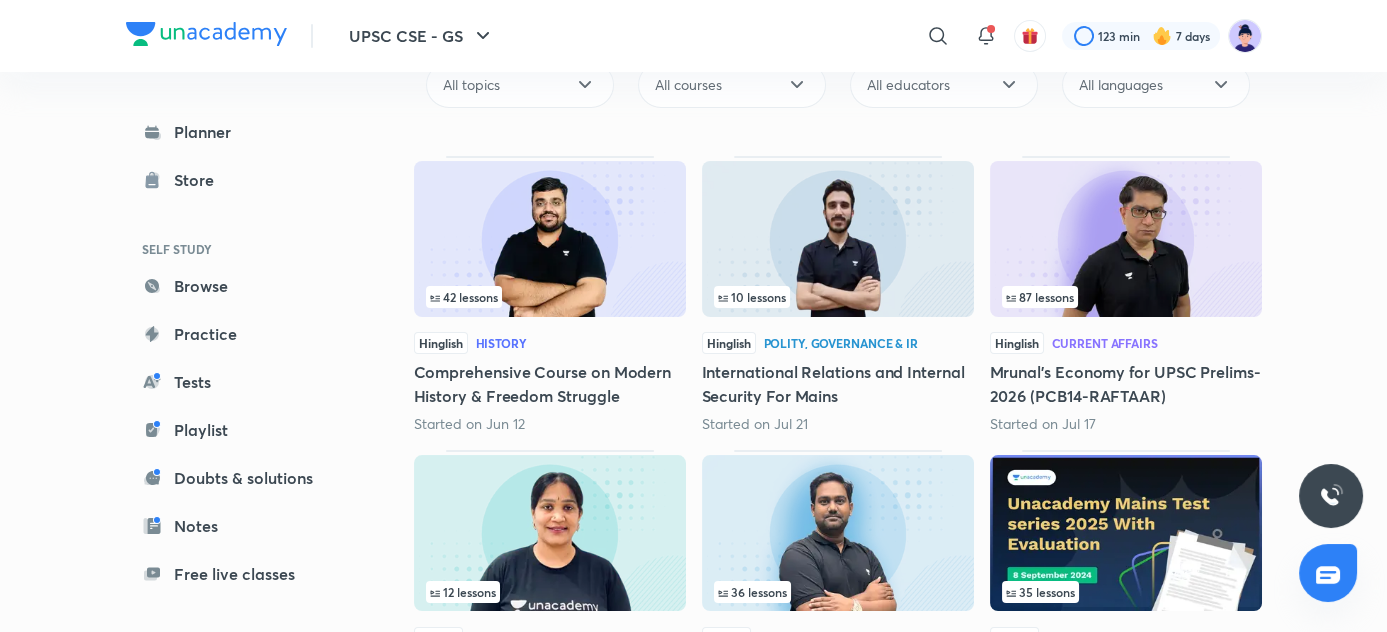 scroll, scrollTop: 232, scrollLeft: 0, axis: vertical 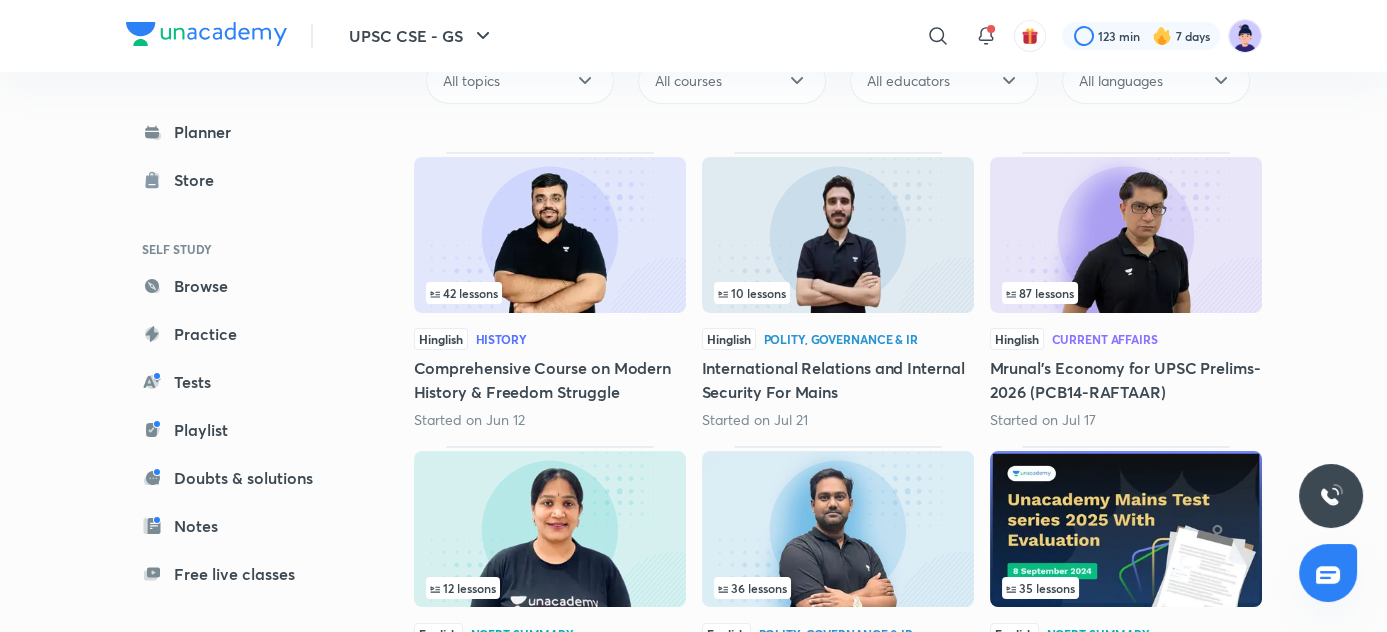 click on "Mrunal’s Economy for UPSC Prelims-2026 (PCB14-RAFTAAR)" at bounding box center [1126, 380] 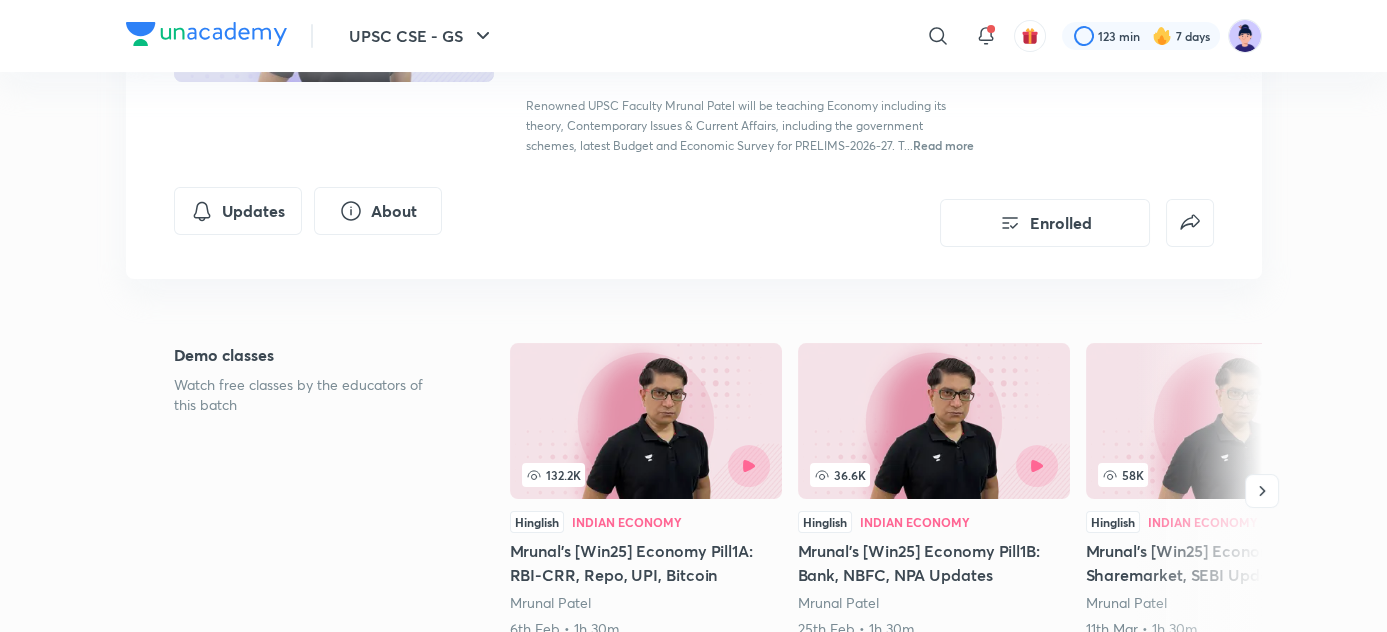 scroll, scrollTop: 314, scrollLeft: 0, axis: vertical 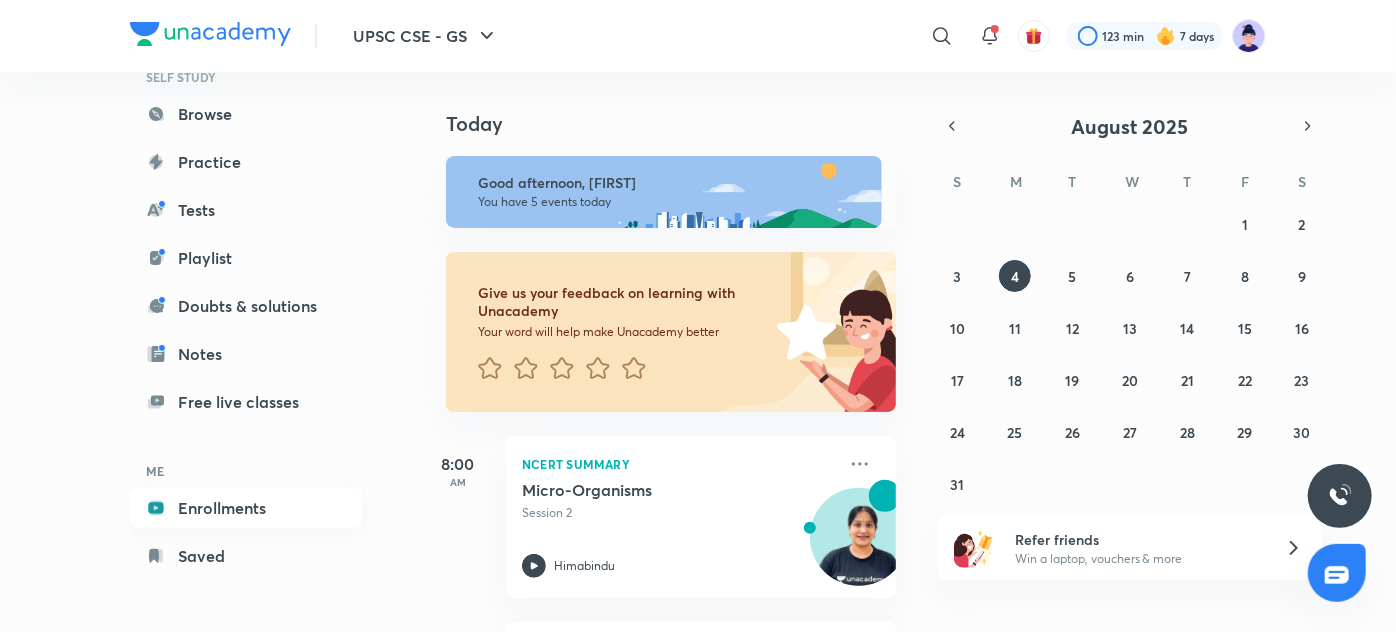 click on "Enrollments" at bounding box center [246, 508] 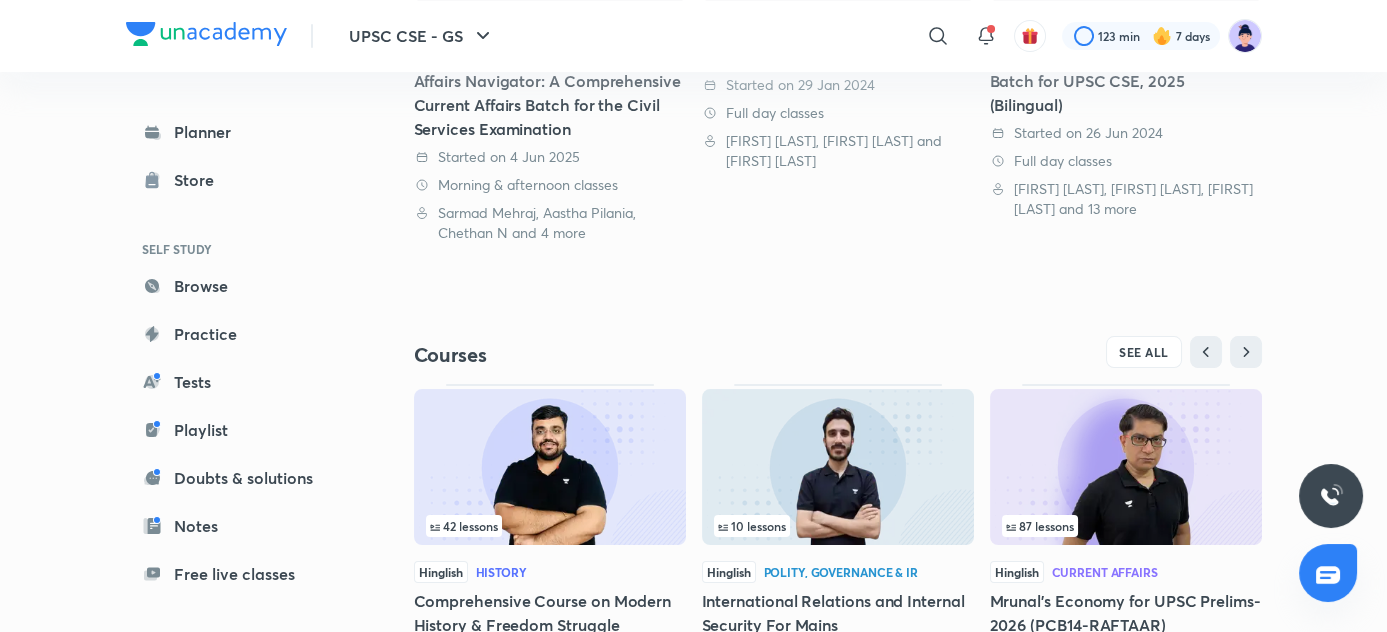 scroll, scrollTop: 490, scrollLeft: 0, axis: vertical 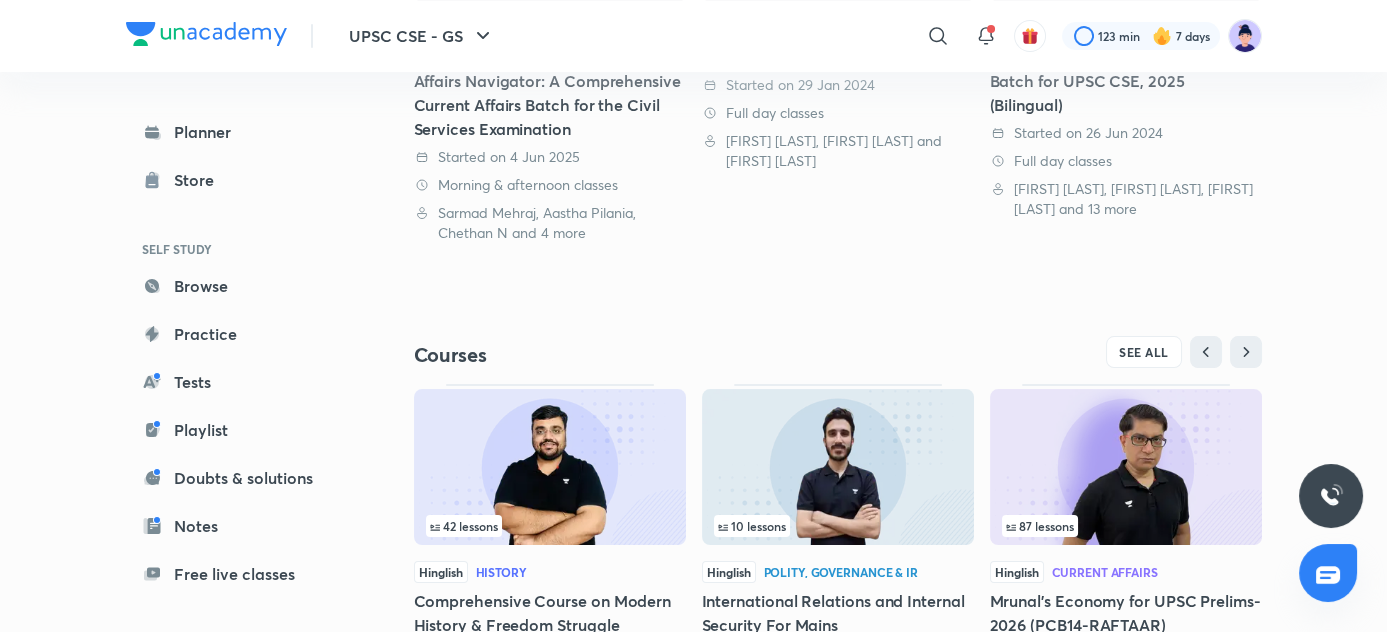 click on "Comprehensive Course on Modern History & Freedom Struggle" at bounding box center (550, 613) 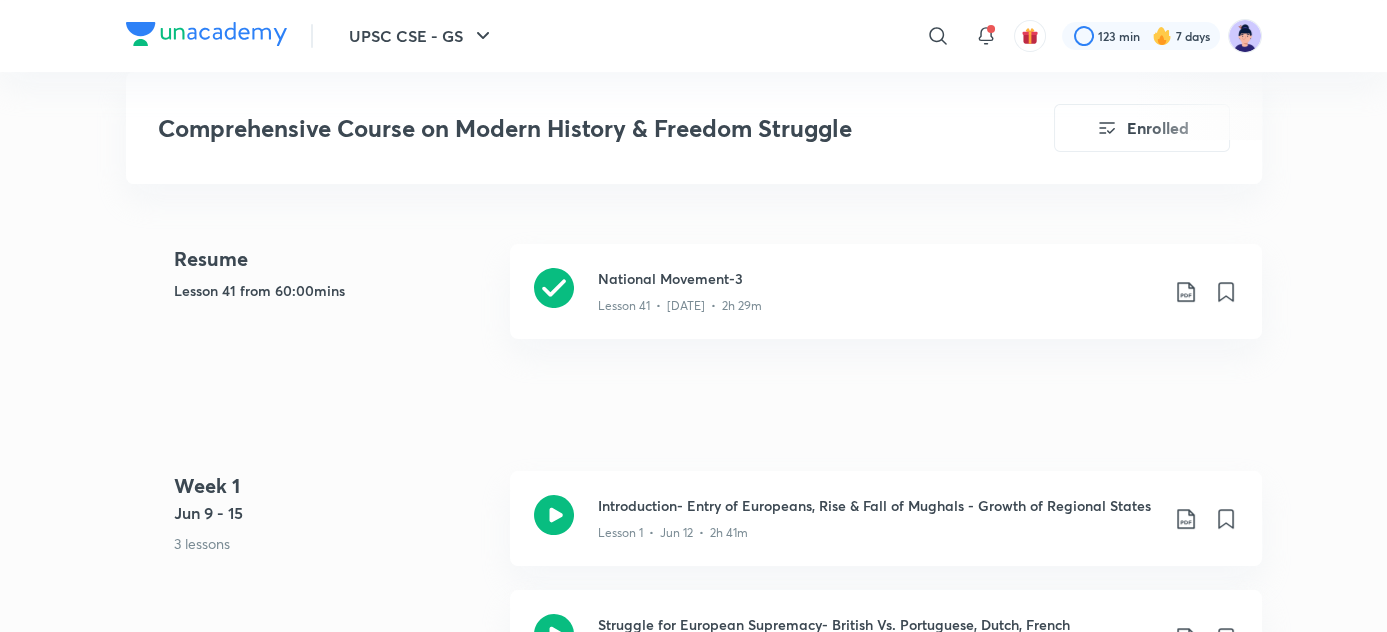 scroll, scrollTop: 811, scrollLeft: 0, axis: vertical 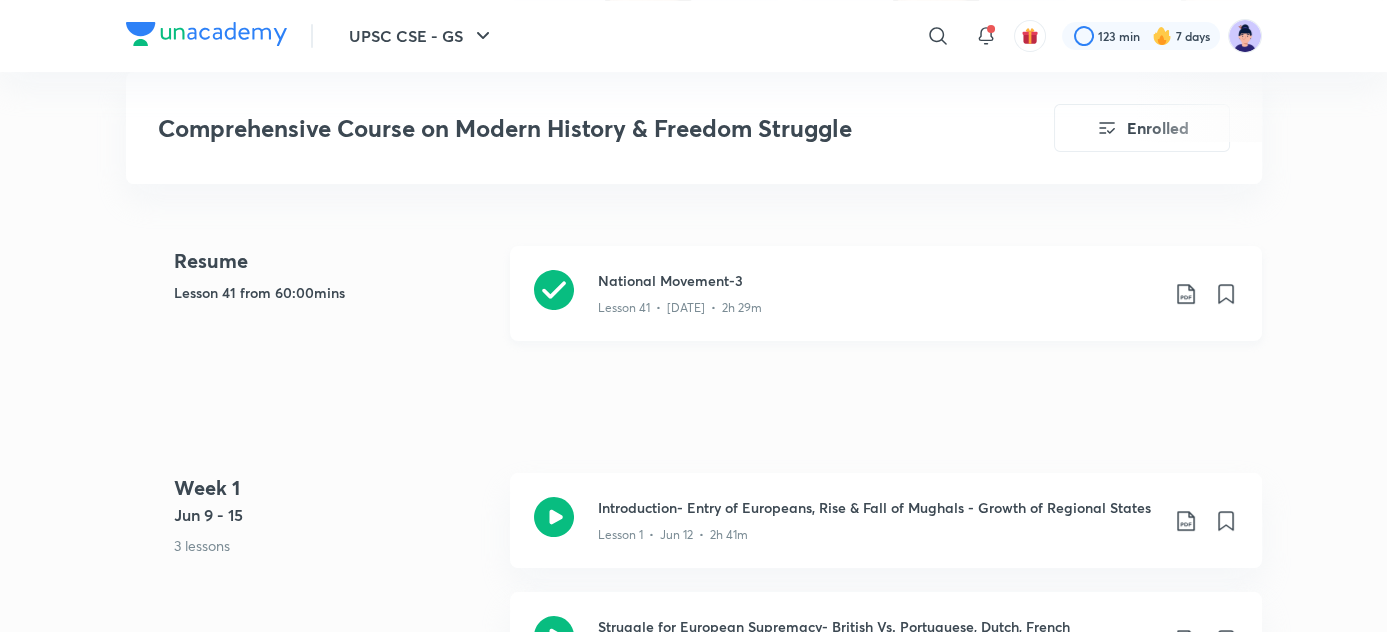 click on "National Movement-3" at bounding box center [878, 280] 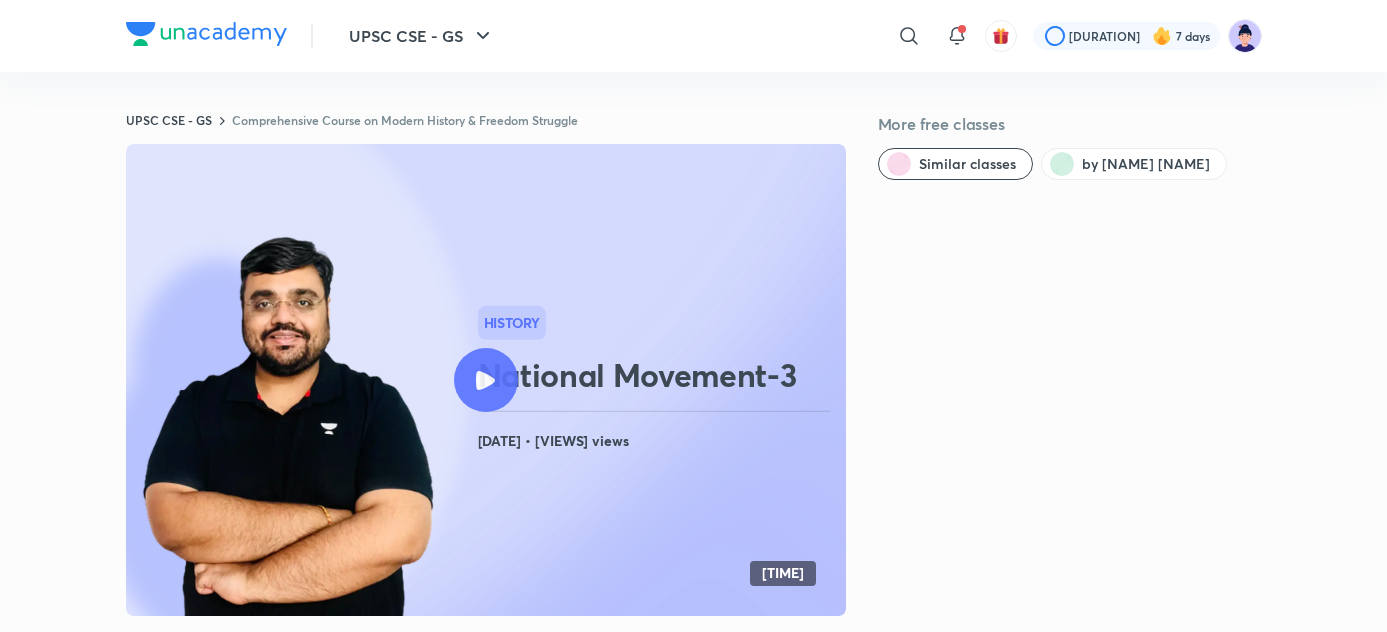 scroll, scrollTop: 0, scrollLeft: 0, axis: both 